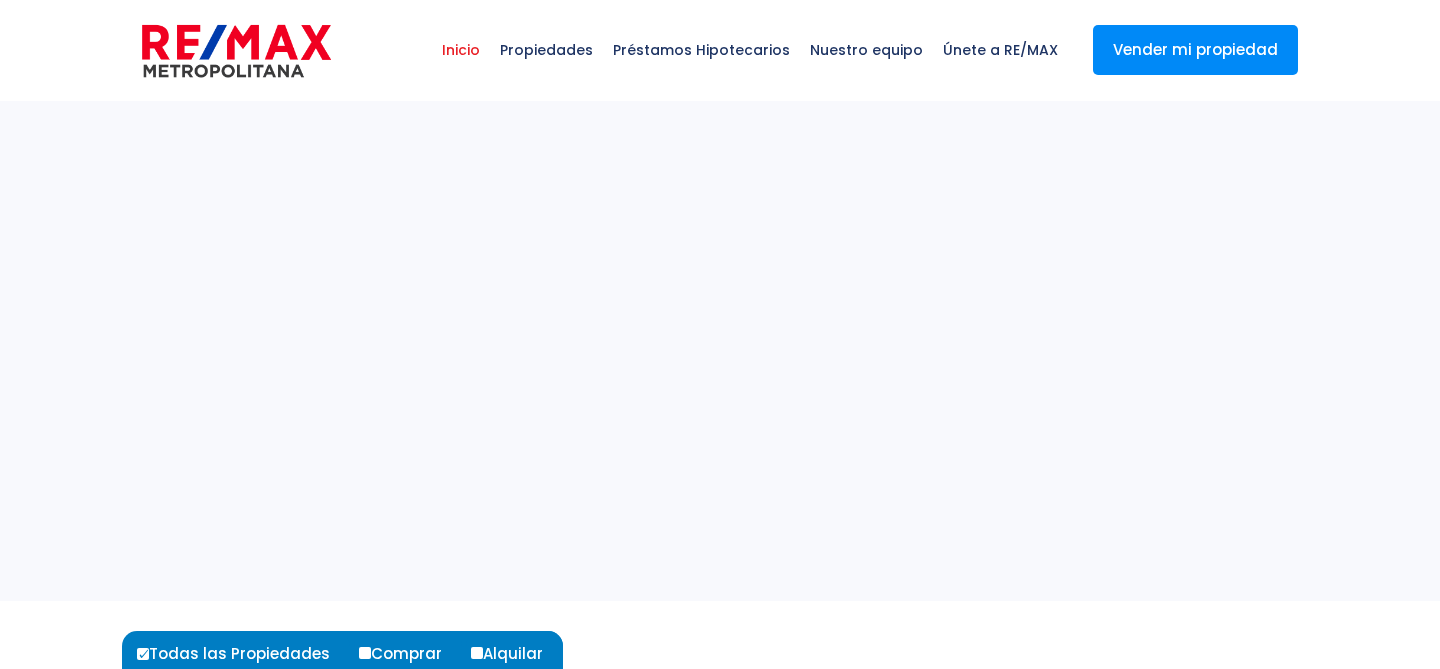 scroll, scrollTop: 0, scrollLeft: 0, axis: both 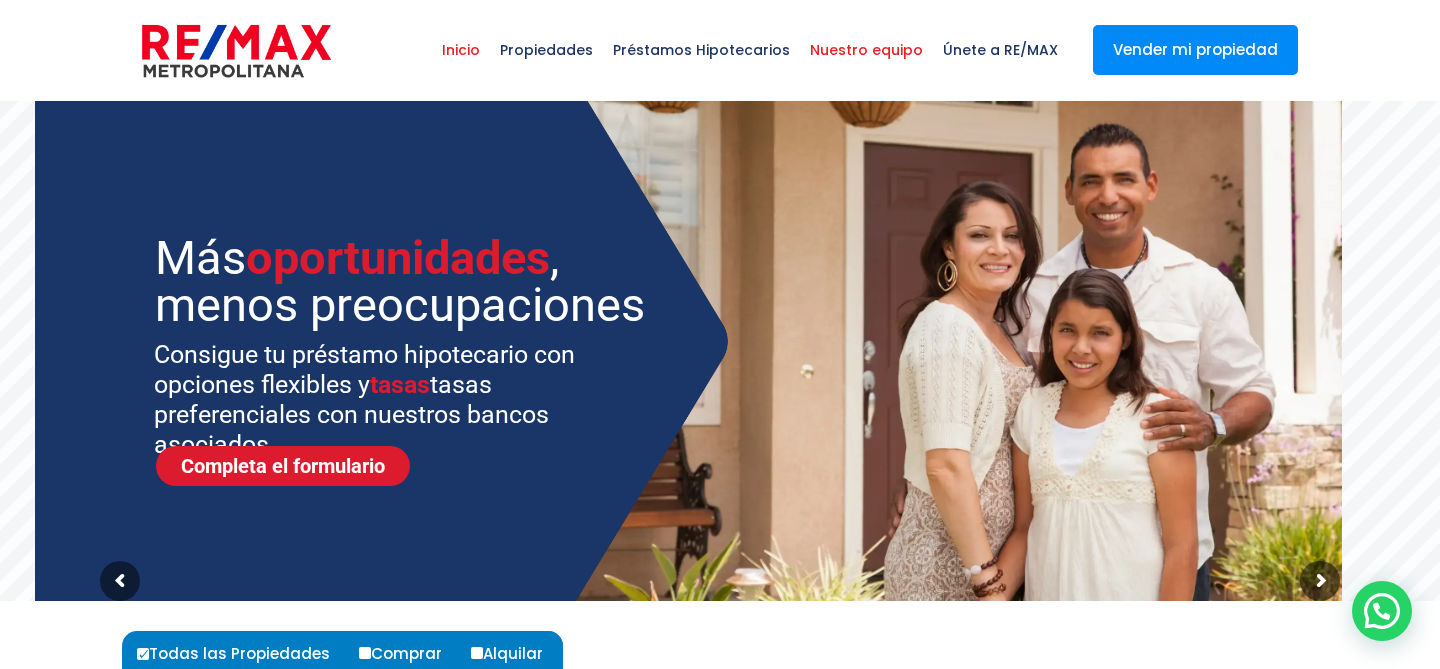 click on "Nuestro equipo" at bounding box center [866, 50] 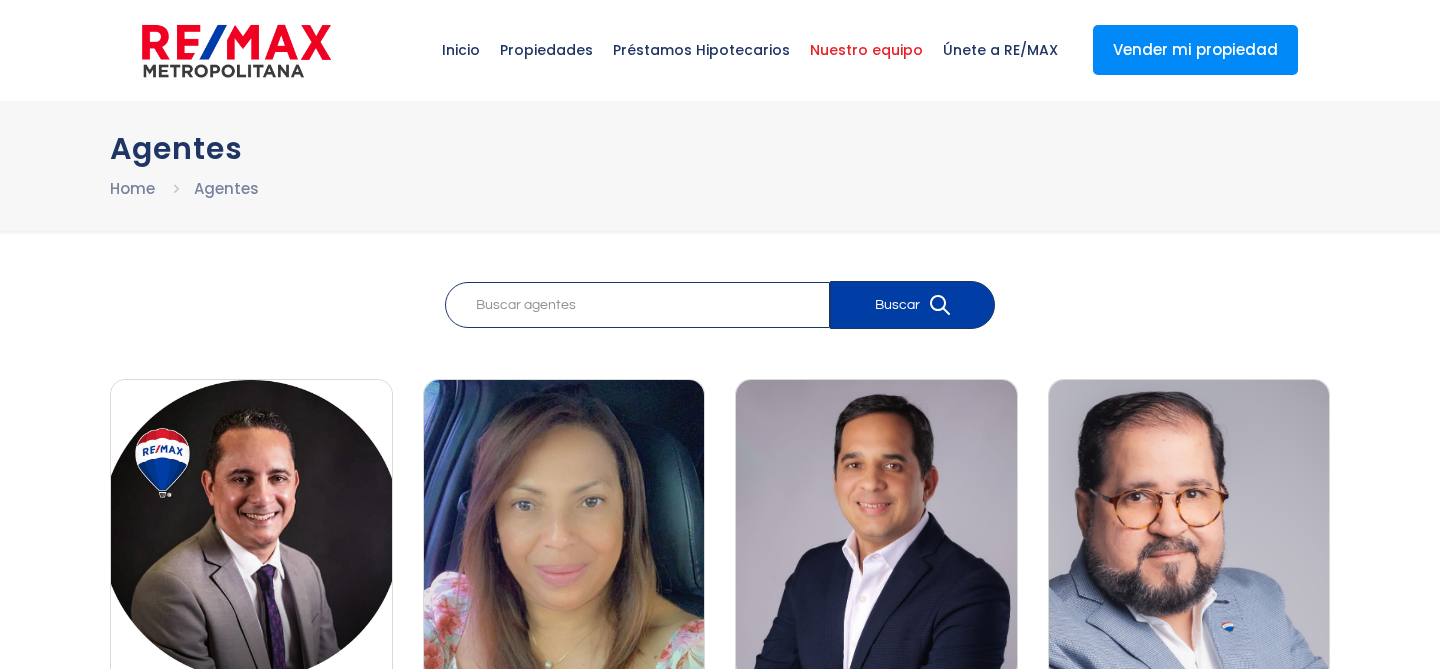 scroll, scrollTop: 0, scrollLeft: 0, axis: both 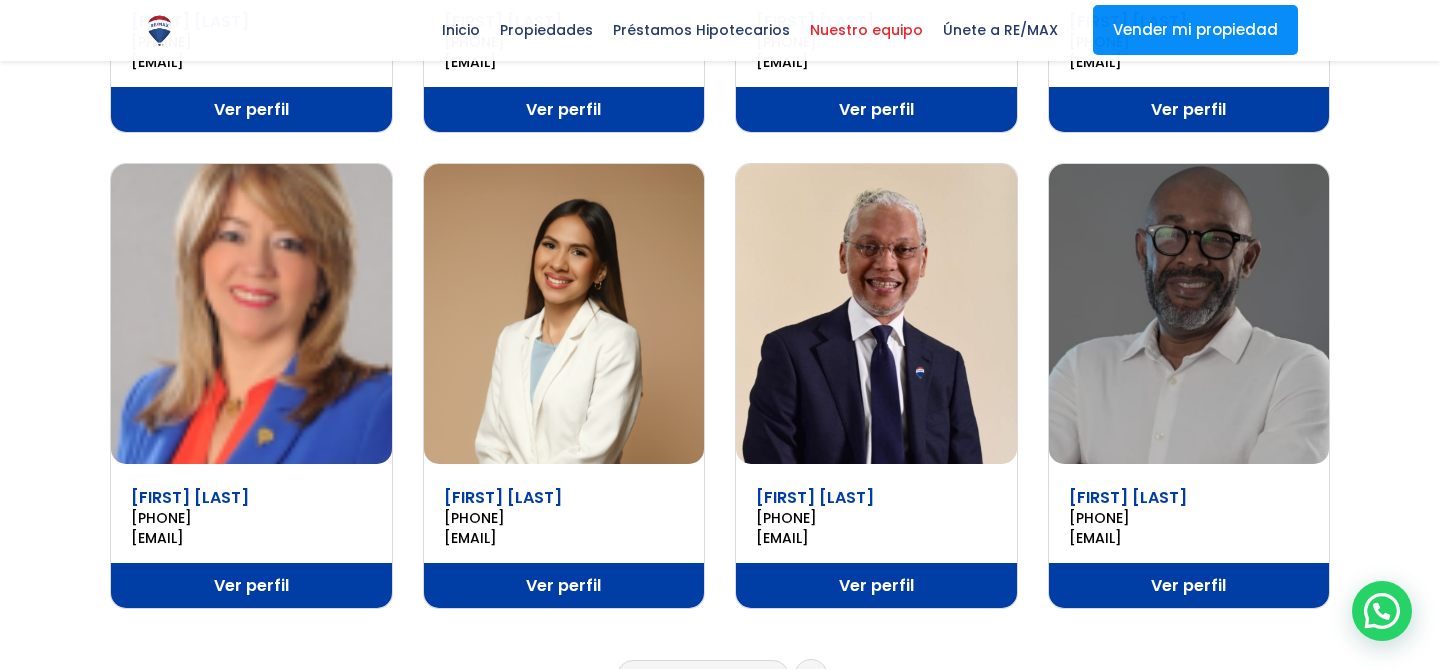 click on "Ver perfil" at bounding box center [564, 585] 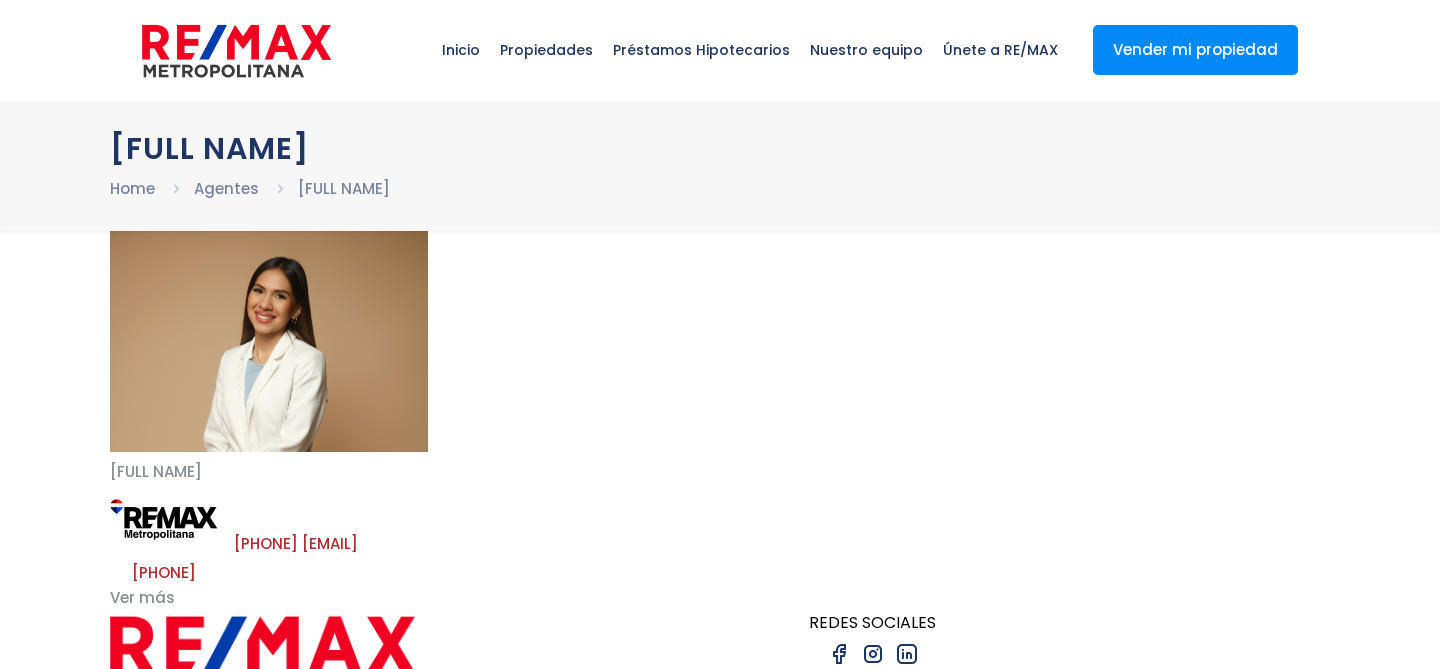 scroll, scrollTop: 0, scrollLeft: 0, axis: both 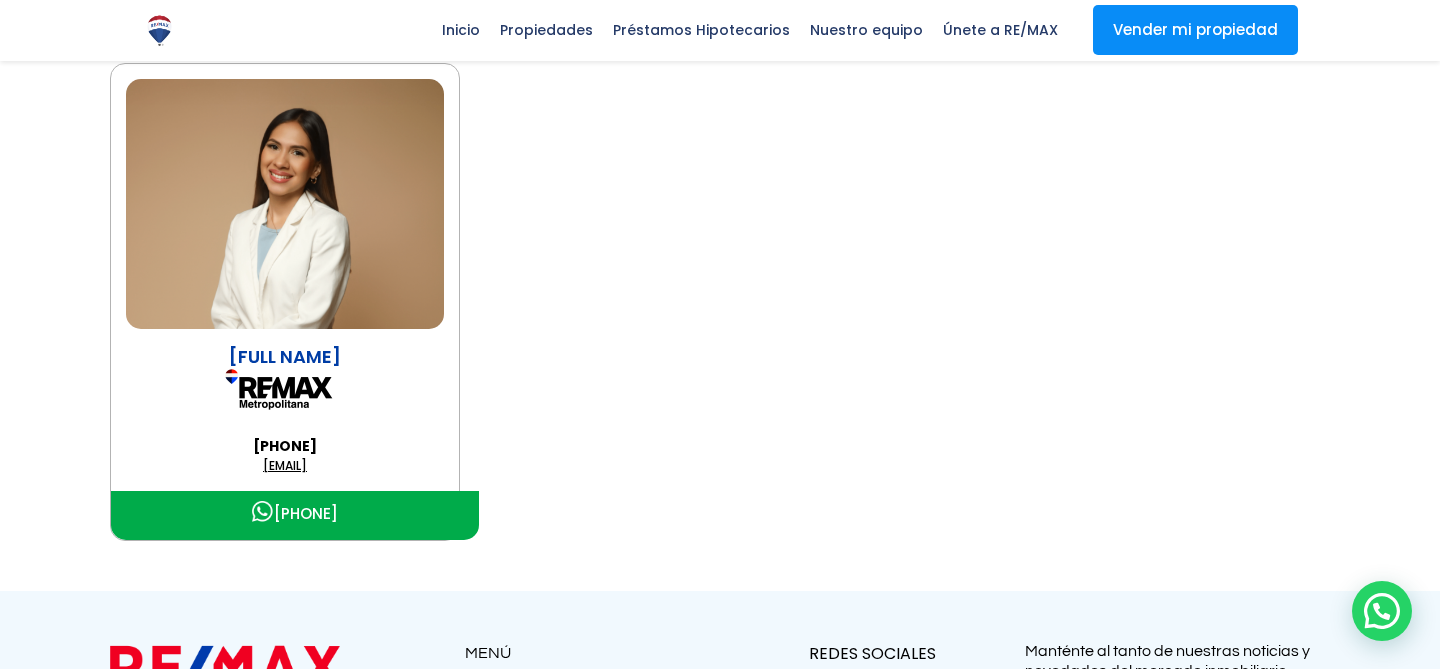 click on "andreachauca@remaxm.net" at bounding box center [285, 466] 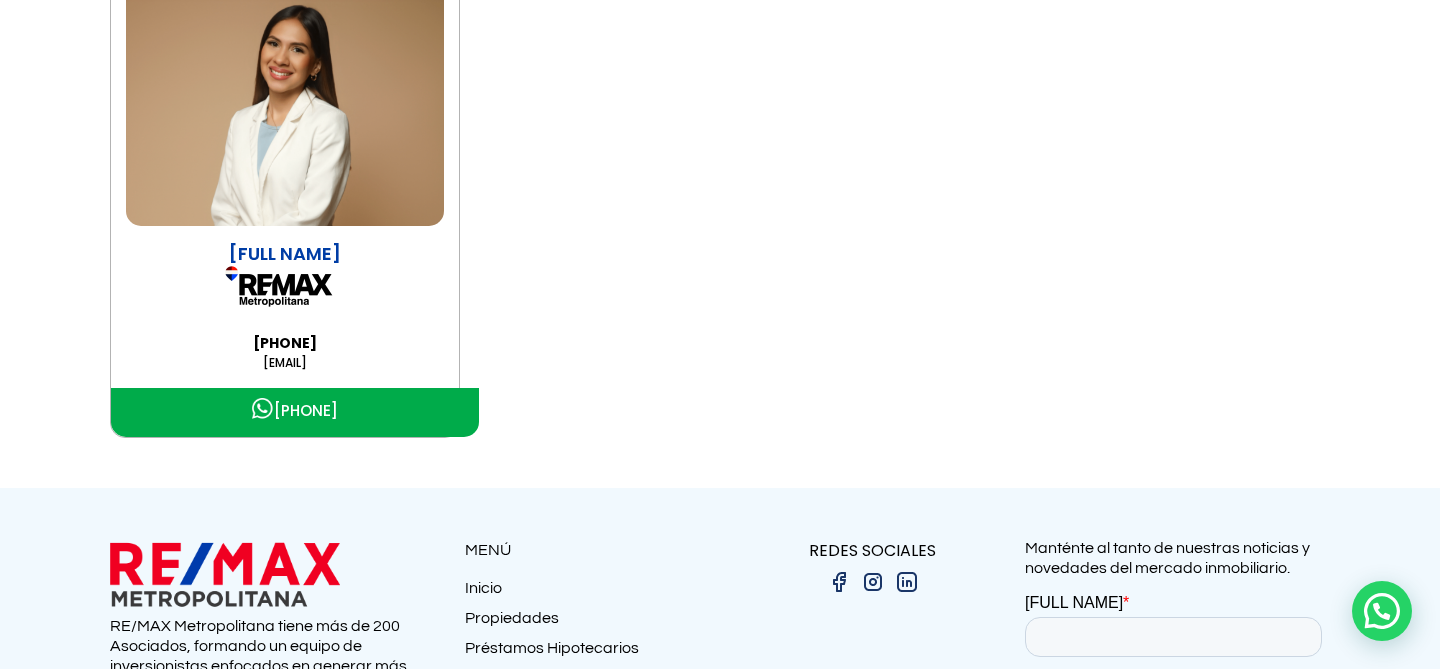 scroll, scrollTop: 0, scrollLeft: 0, axis: both 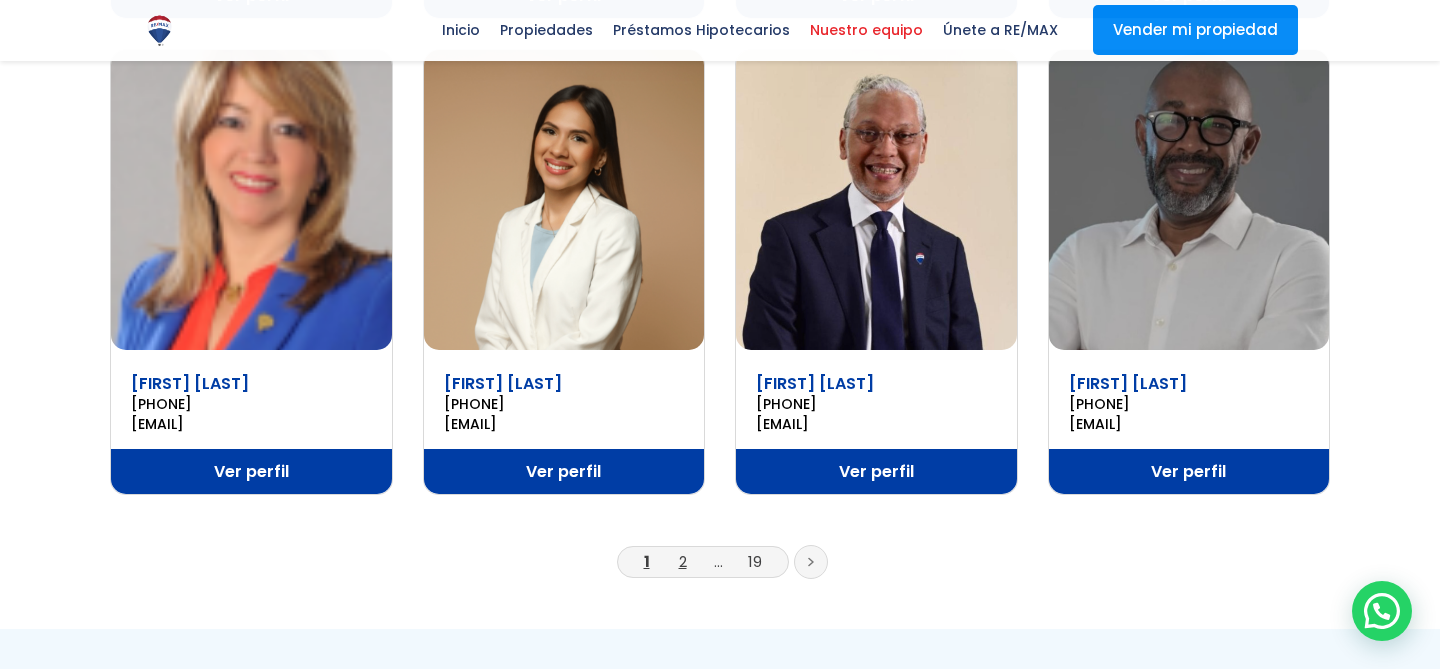 click on "[NUMBER]" at bounding box center (683, 561) 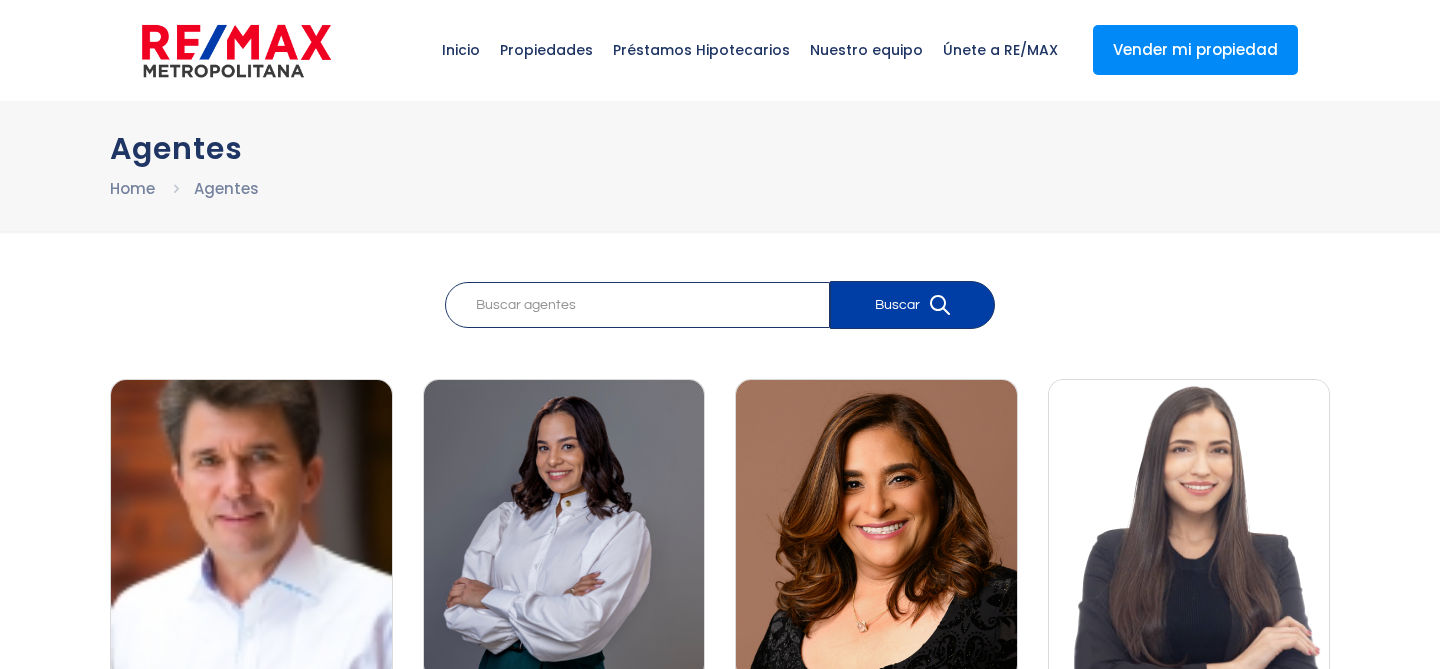 scroll, scrollTop: 0, scrollLeft: 0, axis: both 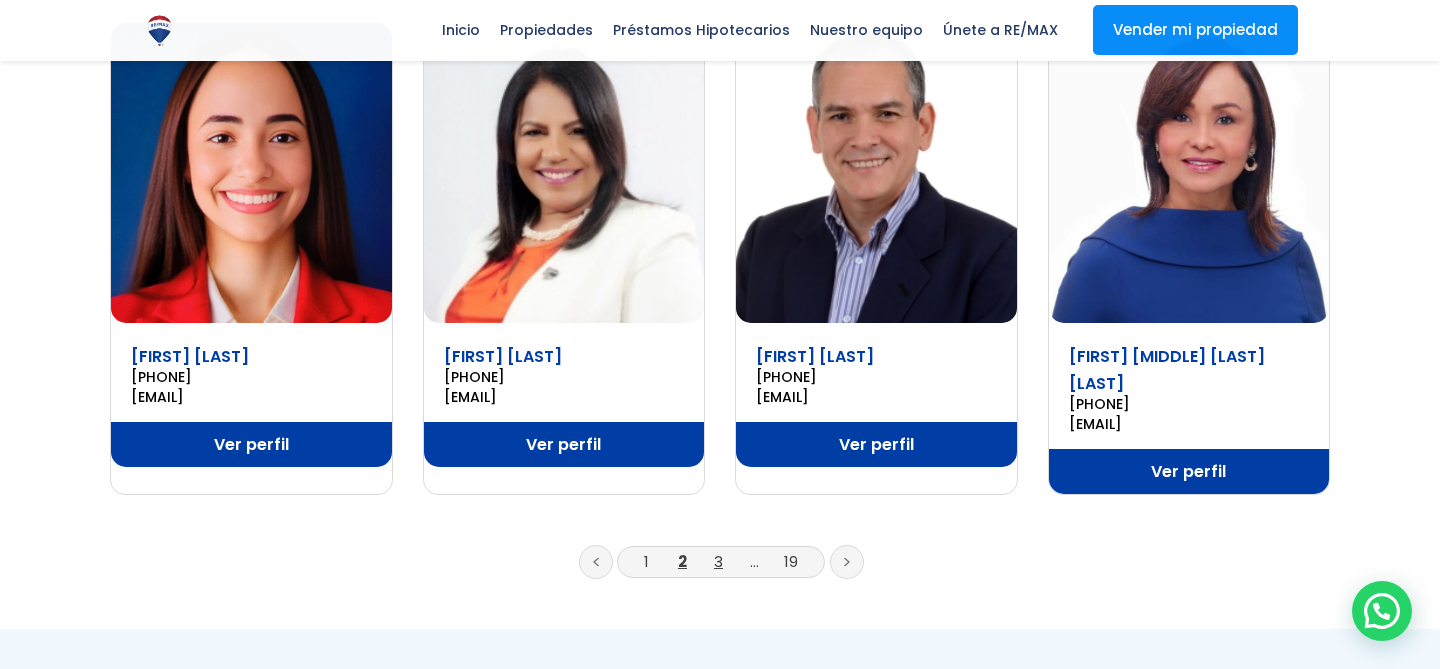 click on "3" at bounding box center (718, 561) 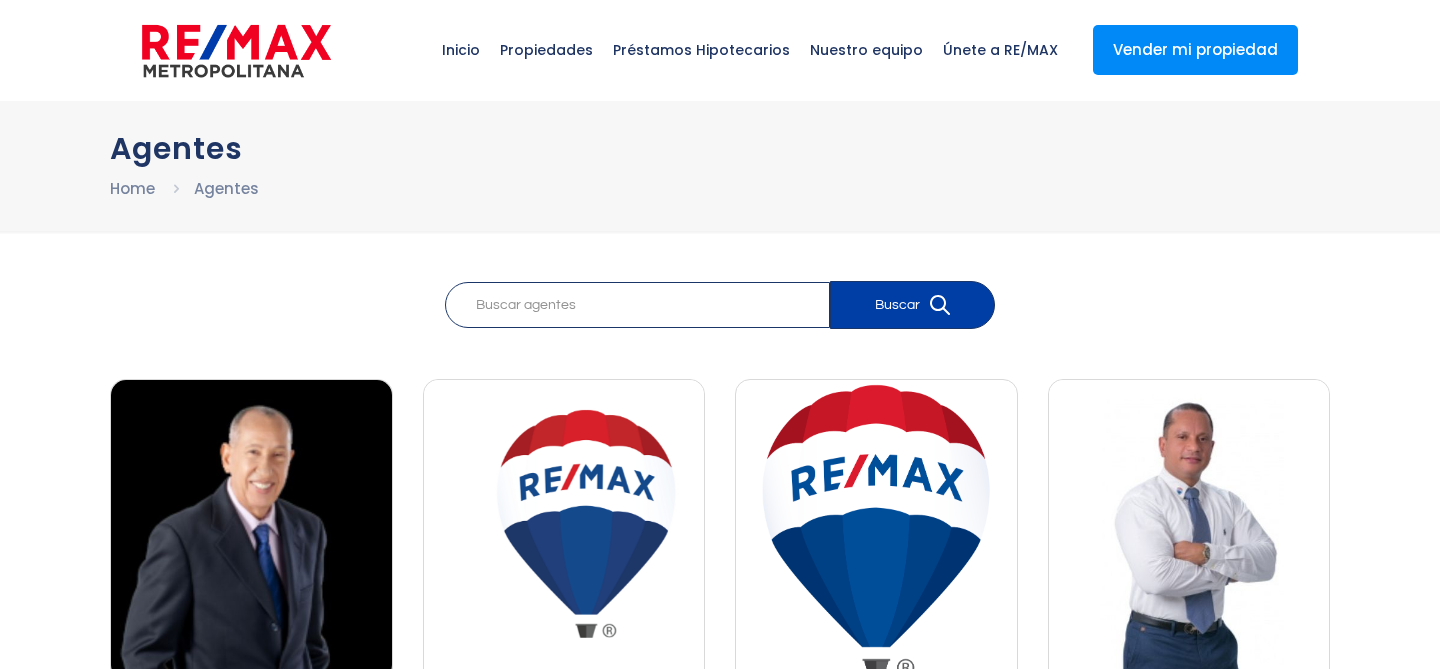 scroll, scrollTop: 0, scrollLeft: 0, axis: both 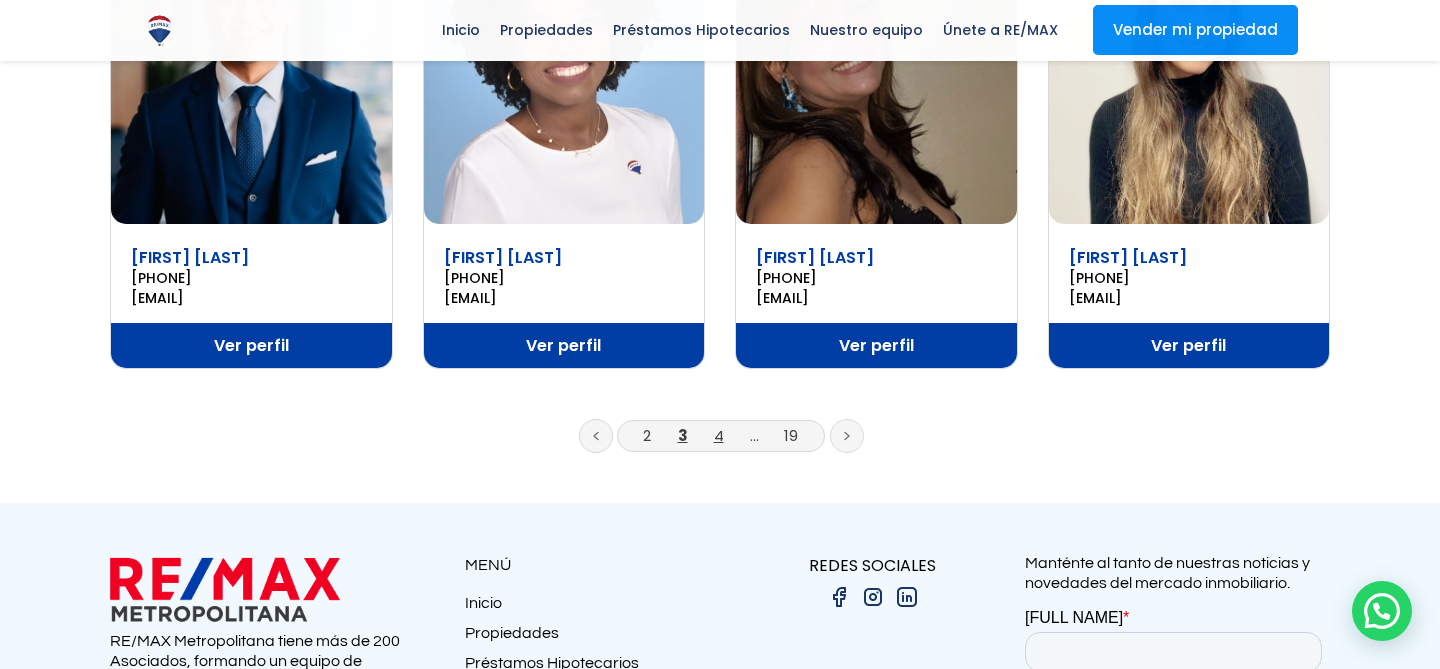 click on "4" at bounding box center [719, 435] 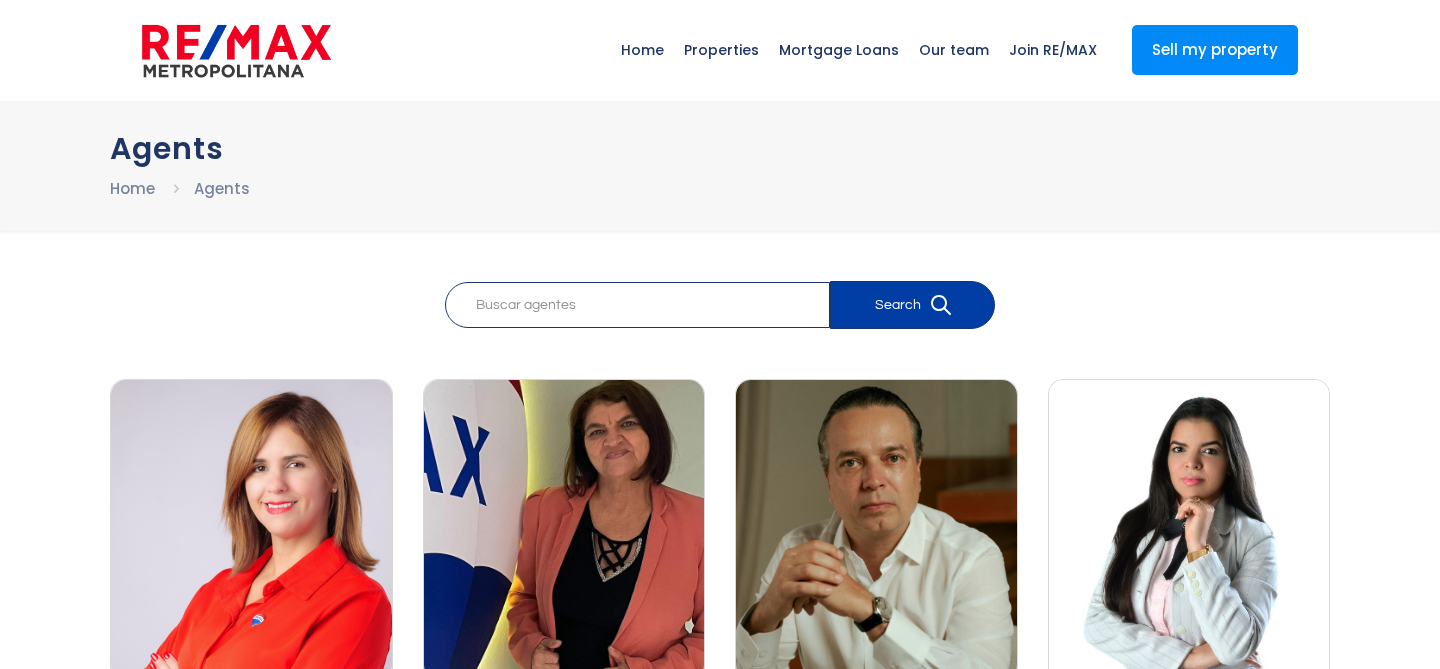 scroll, scrollTop: 0, scrollLeft: 0, axis: both 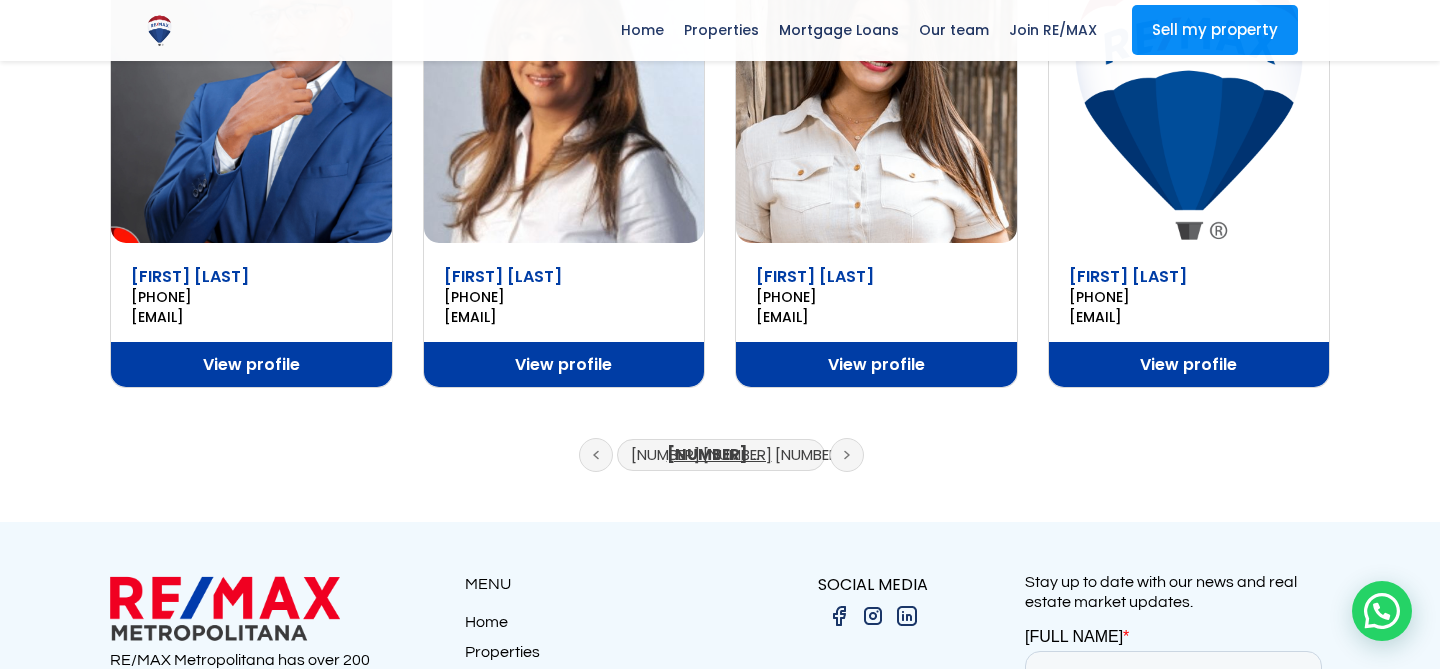 click on "5" at bounding box center [737, 454] 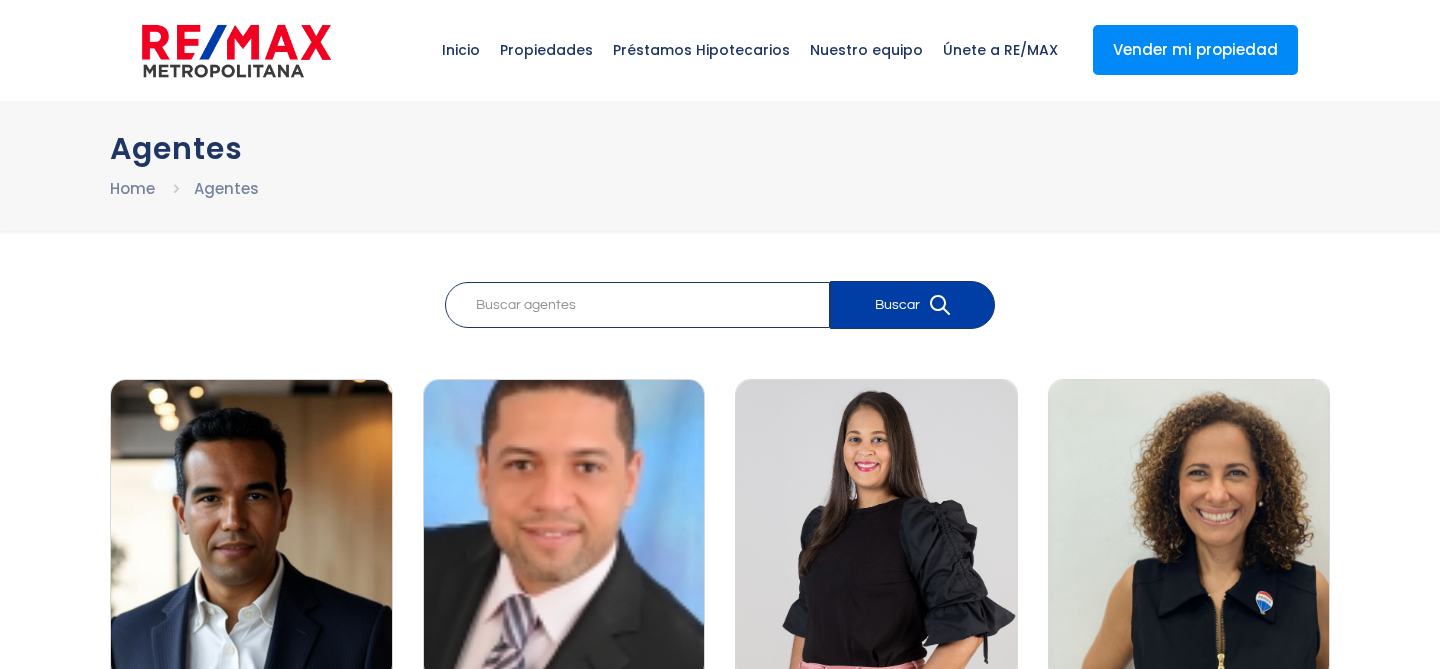 scroll, scrollTop: 0, scrollLeft: 0, axis: both 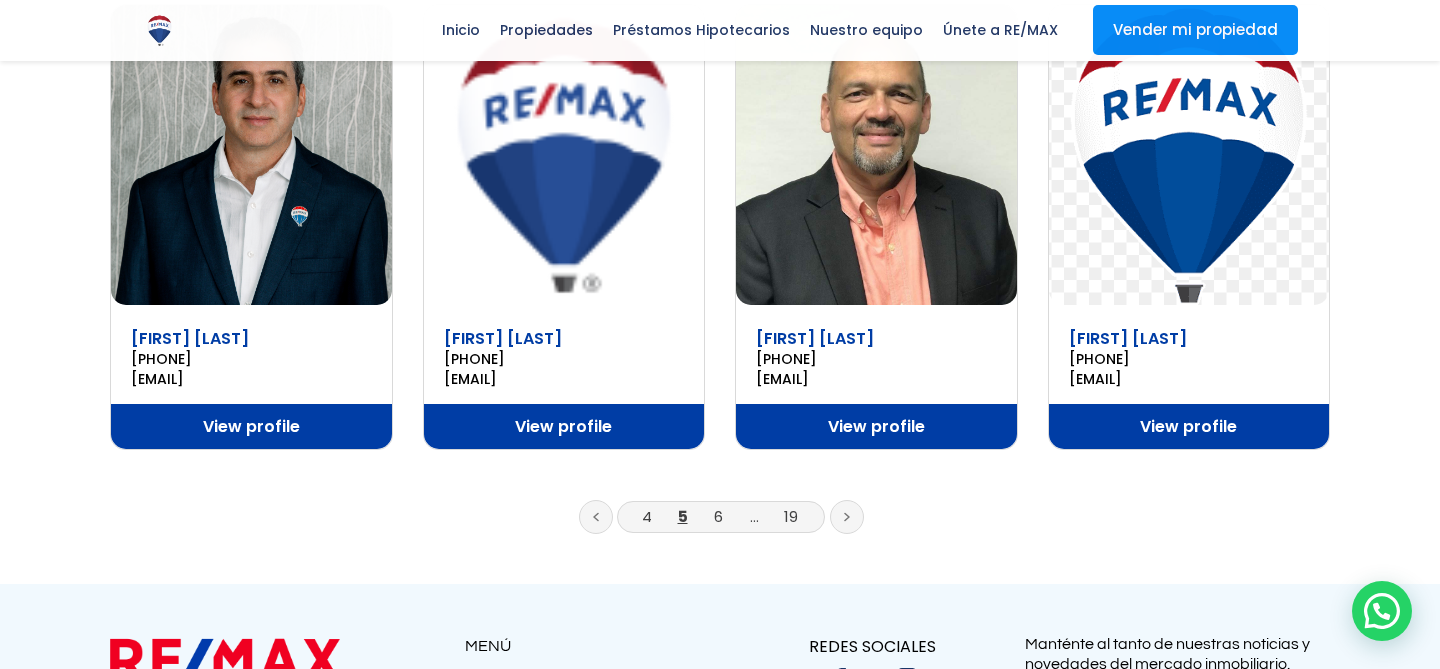 click on "6" at bounding box center (719, 516) 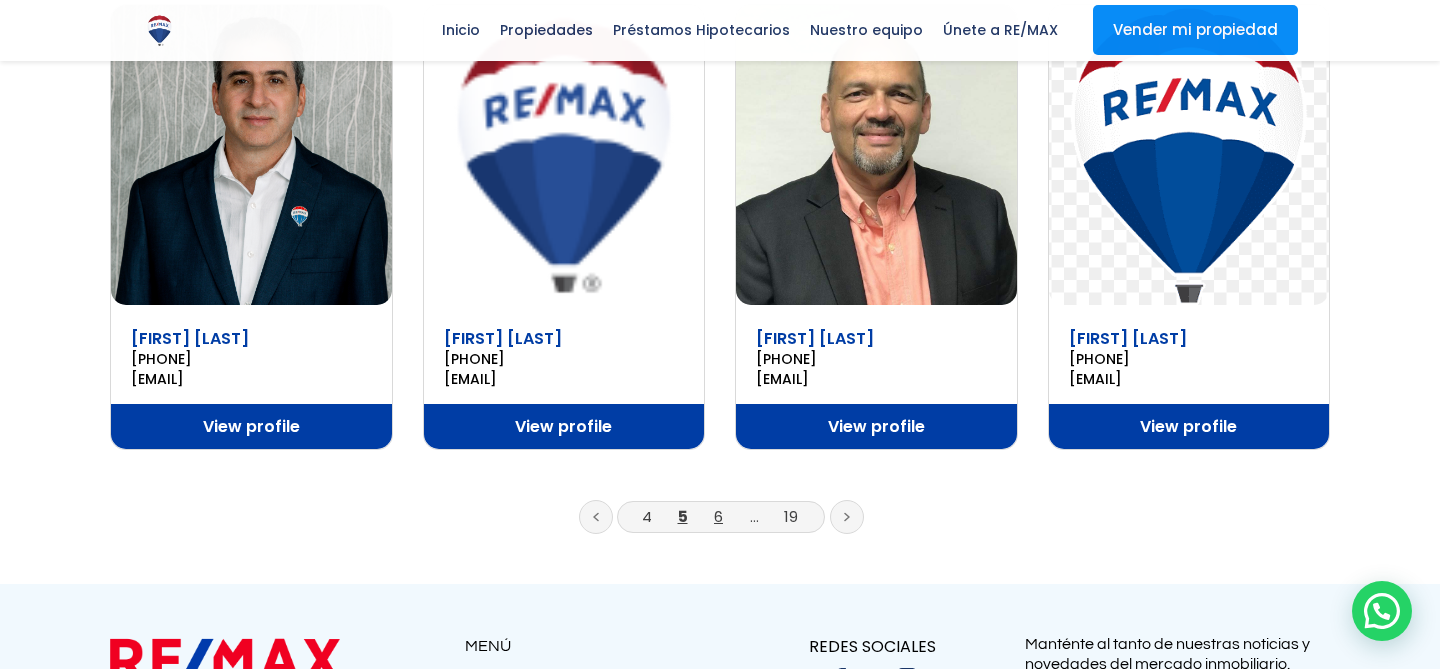 click on "6" at bounding box center [718, 516] 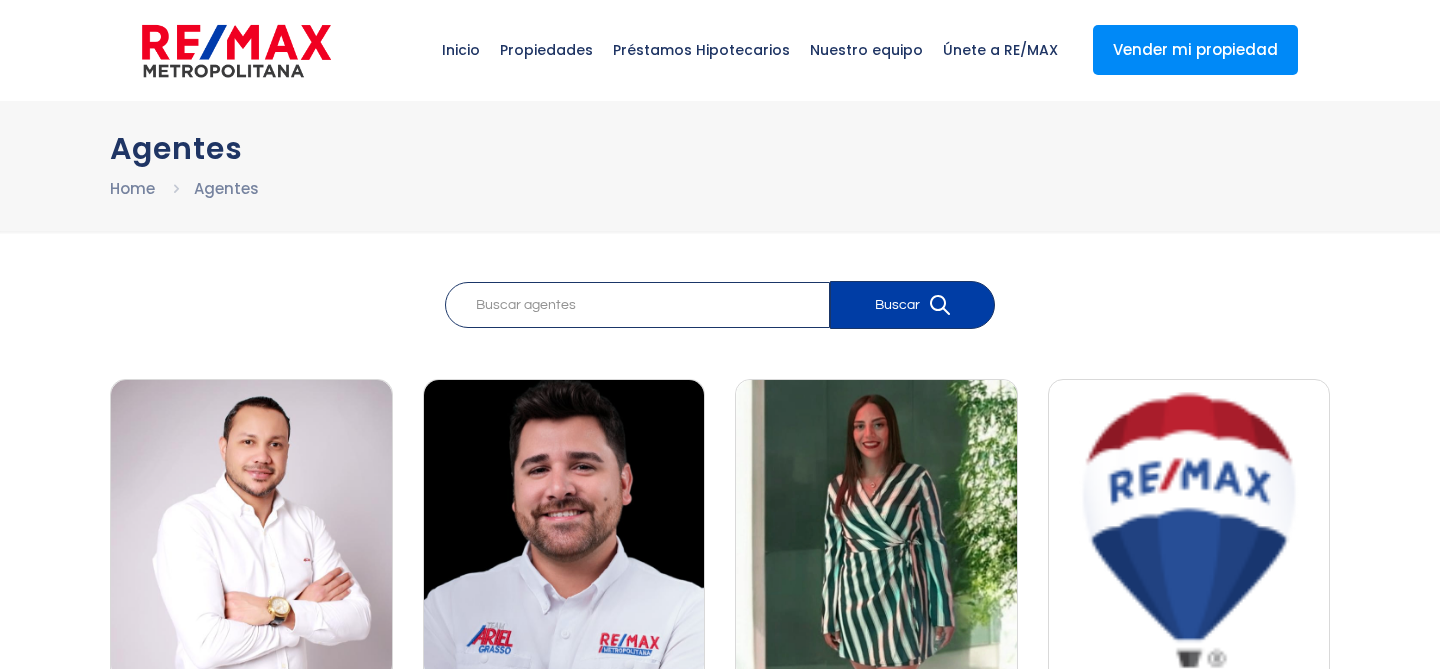 scroll, scrollTop: 0, scrollLeft: 0, axis: both 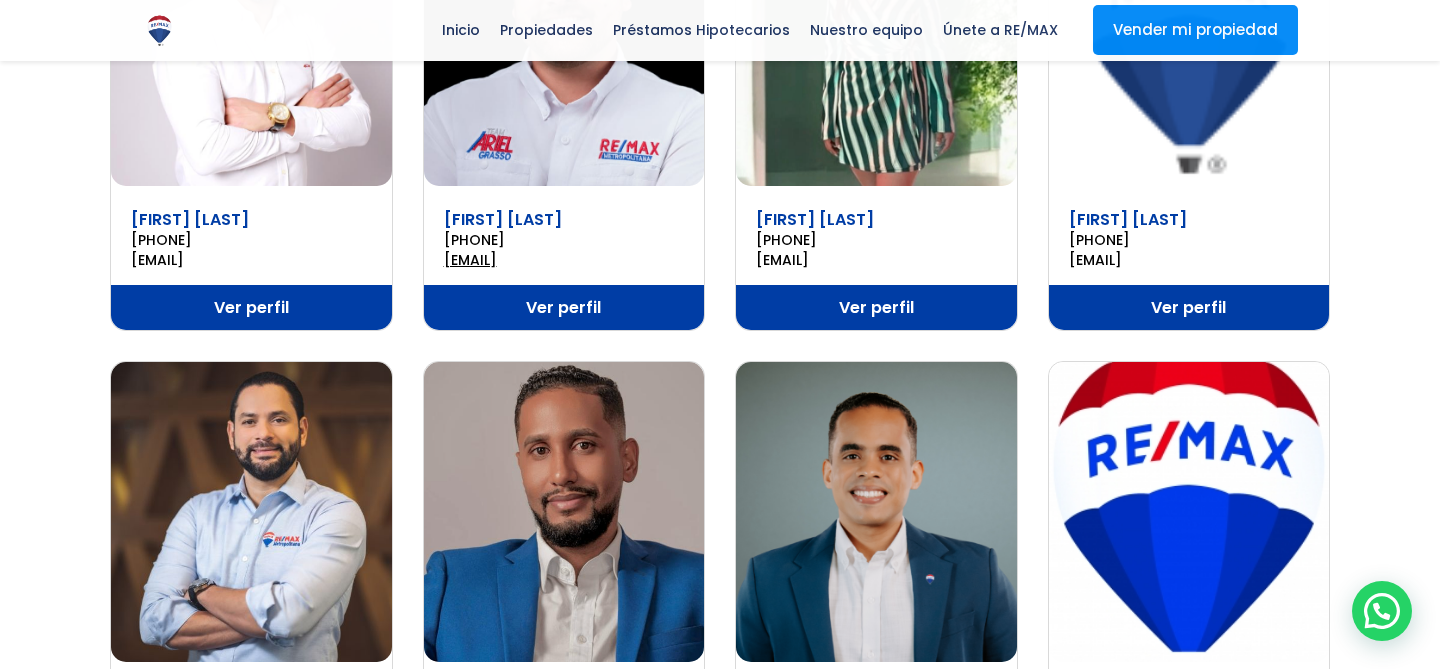 drag, startPoint x: 438, startPoint y: 259, endPoint x: 556, endPoint y: 262, distance: 118.03813 